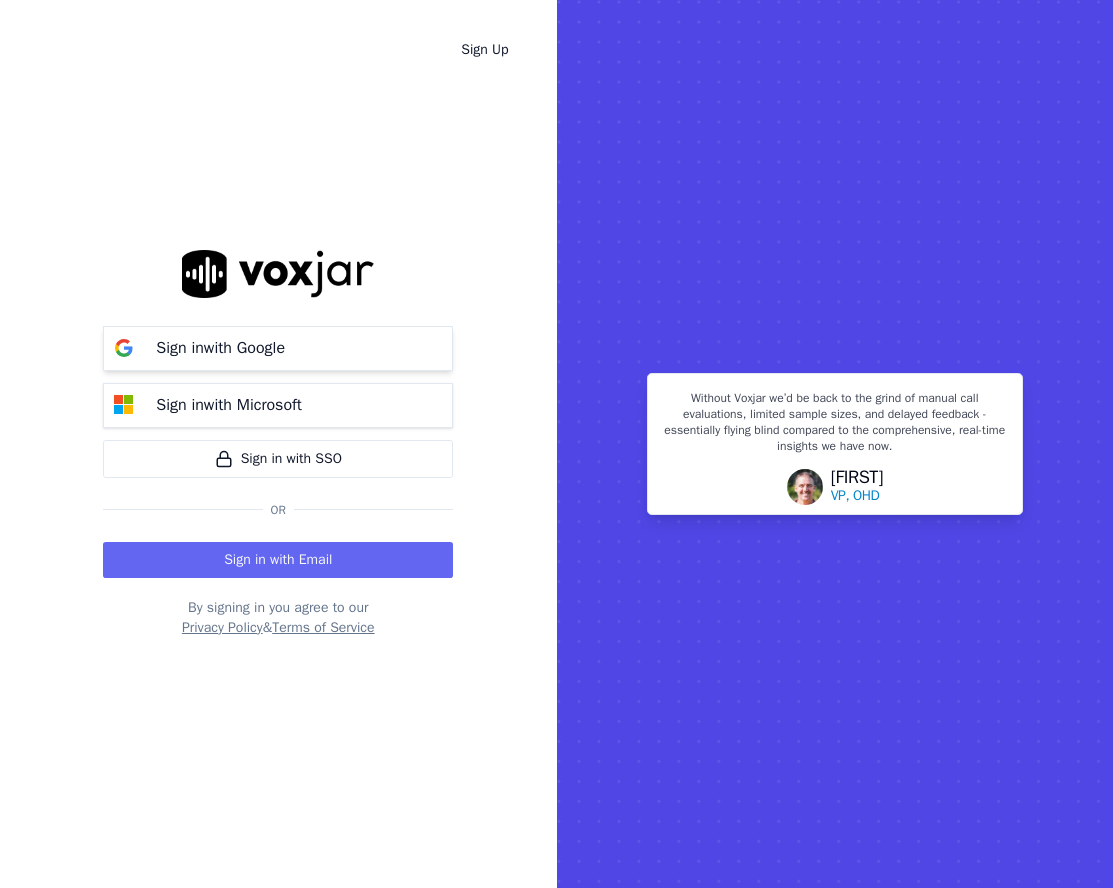 scroll, scrollTop: 0, scrollLeft: 0, axis: both 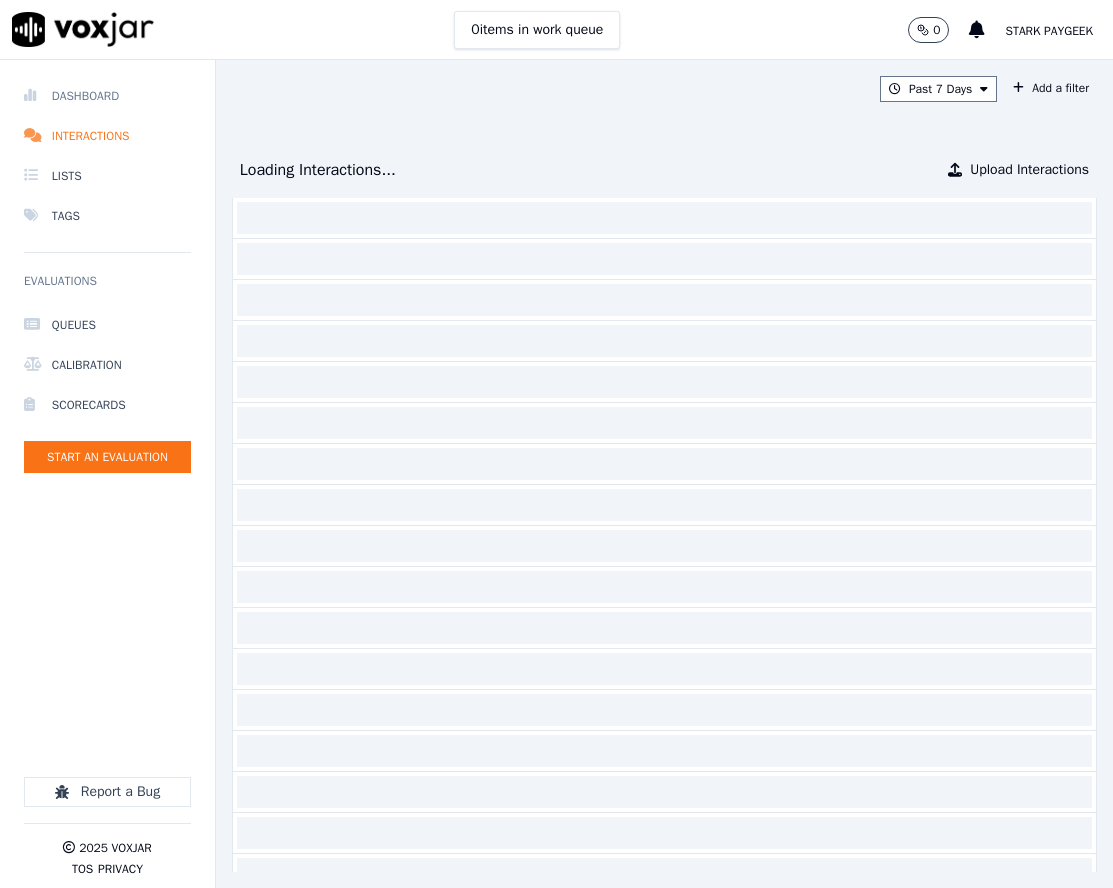 click on "Dashboard" at bounding box center [107, 96] 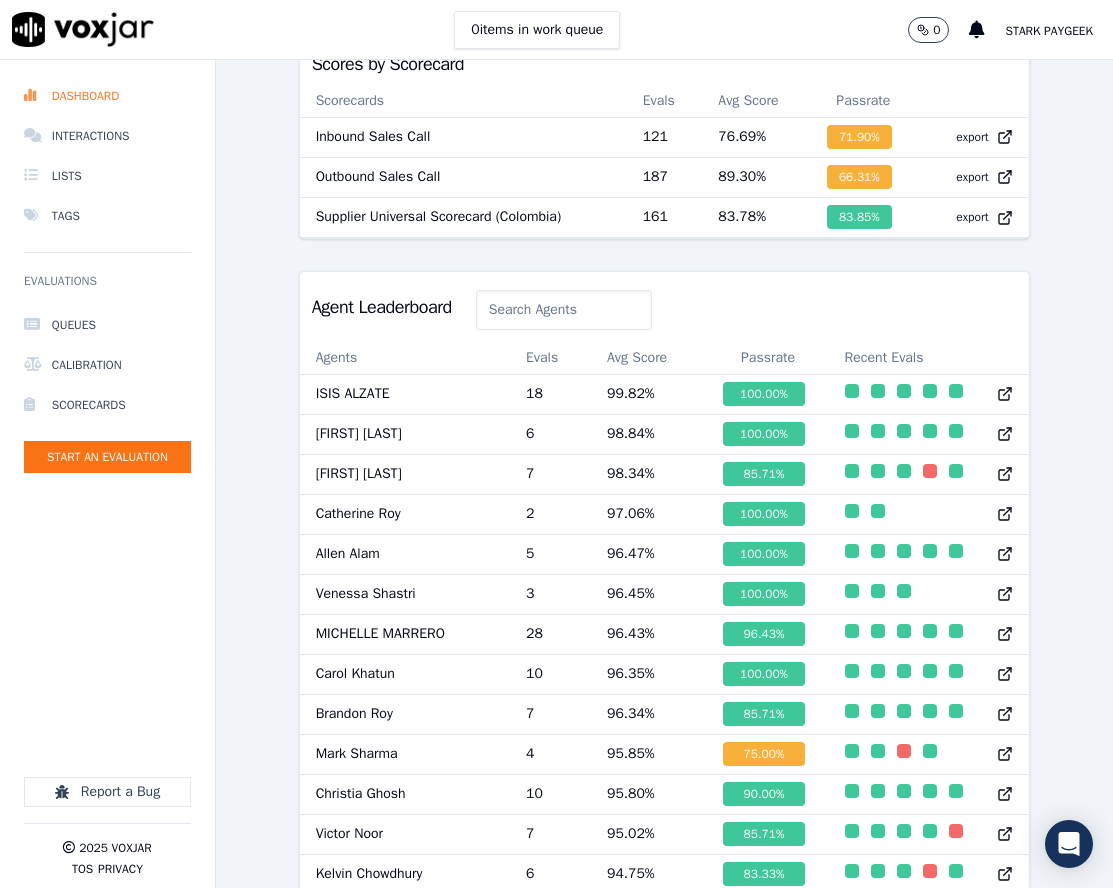 scroll, scrollTop: 600, scrollLeft: 0, axis: vertical 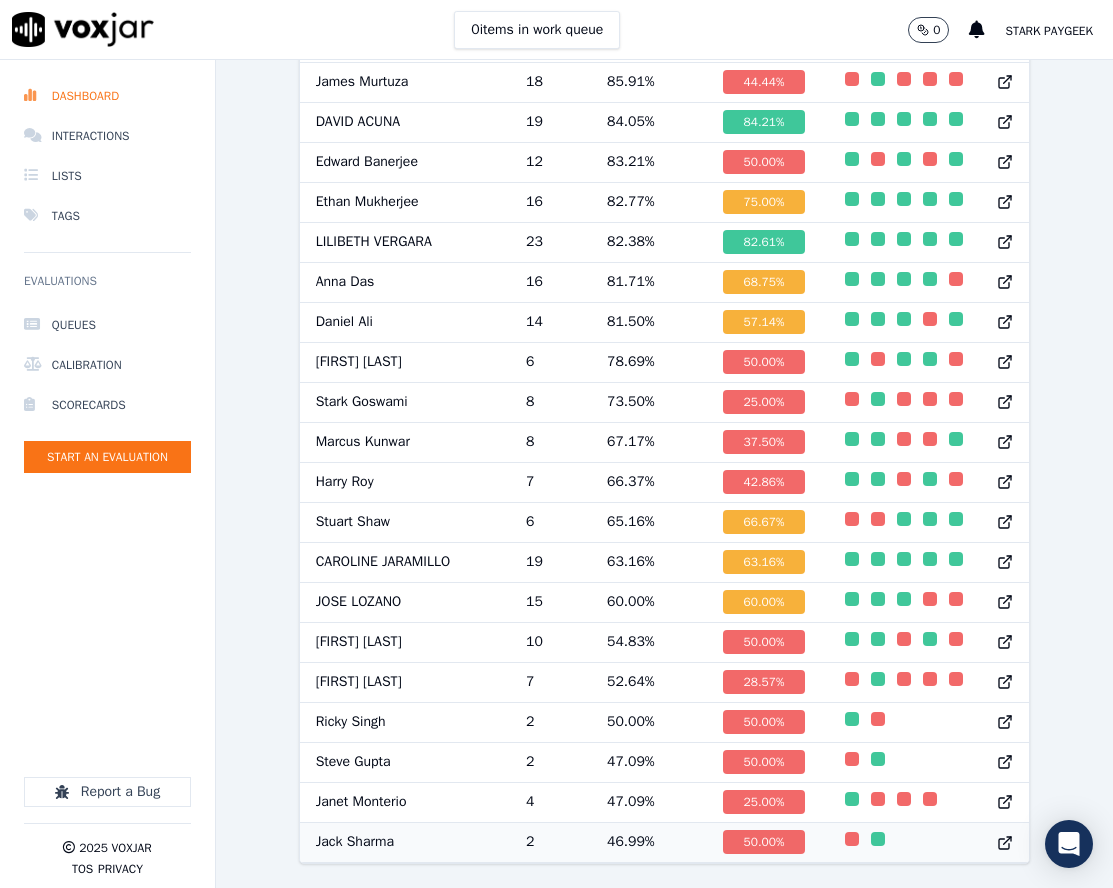 click on "2" at bounding box center [550, 842] 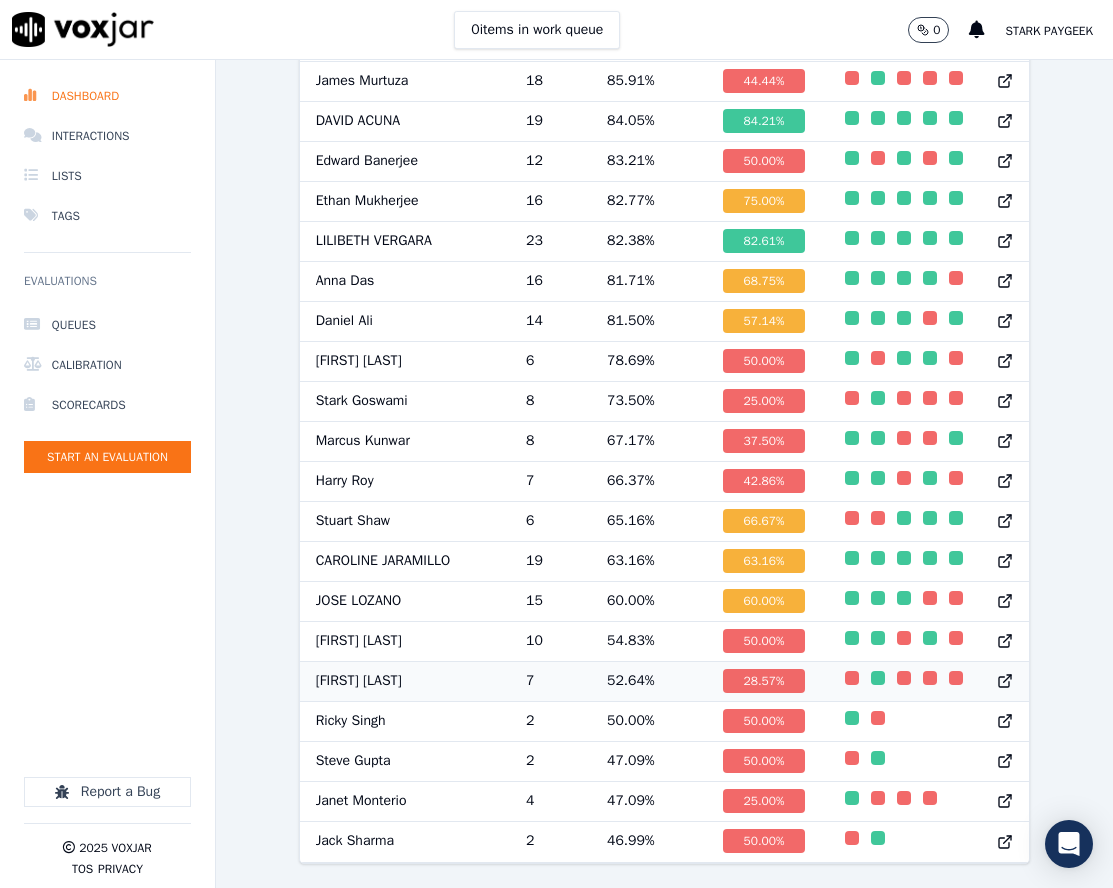 scroll, scrollTop: 0, scrollLeft: 0, axis: both 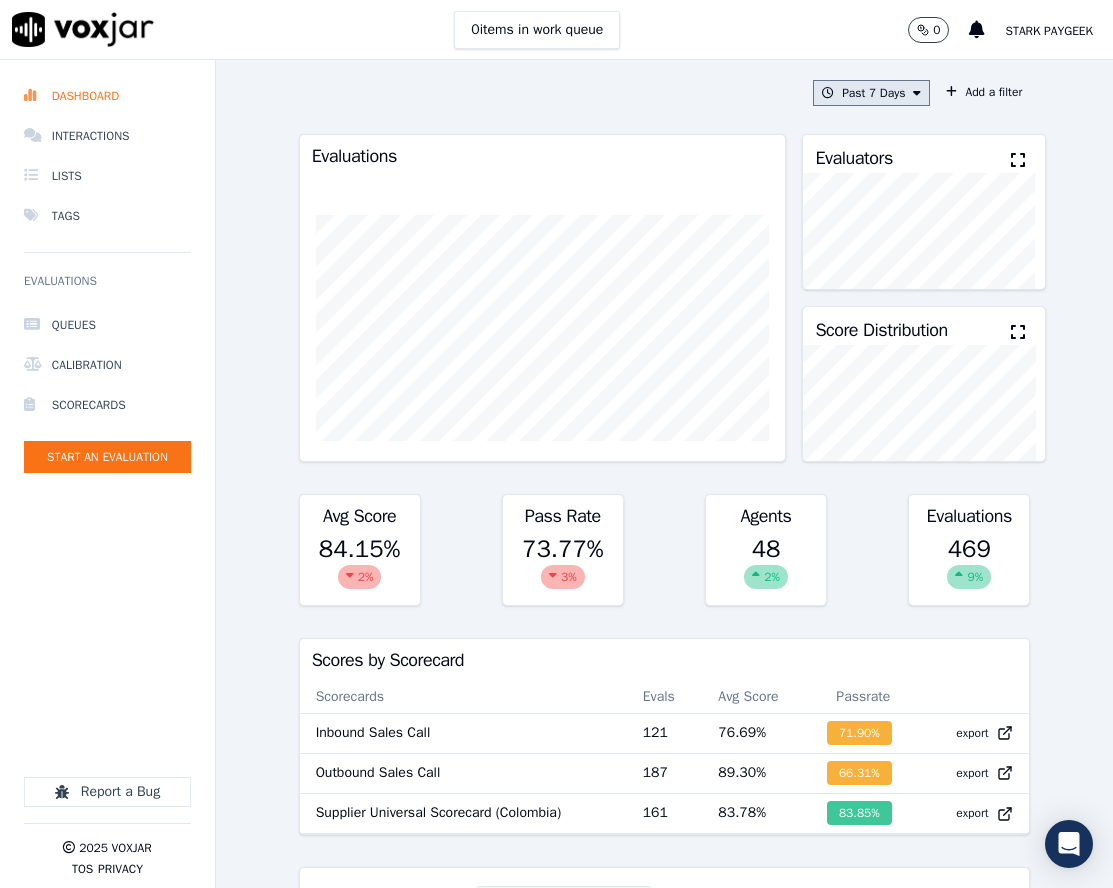 click on "Past 7 Days" at bounding box center (871, 93) 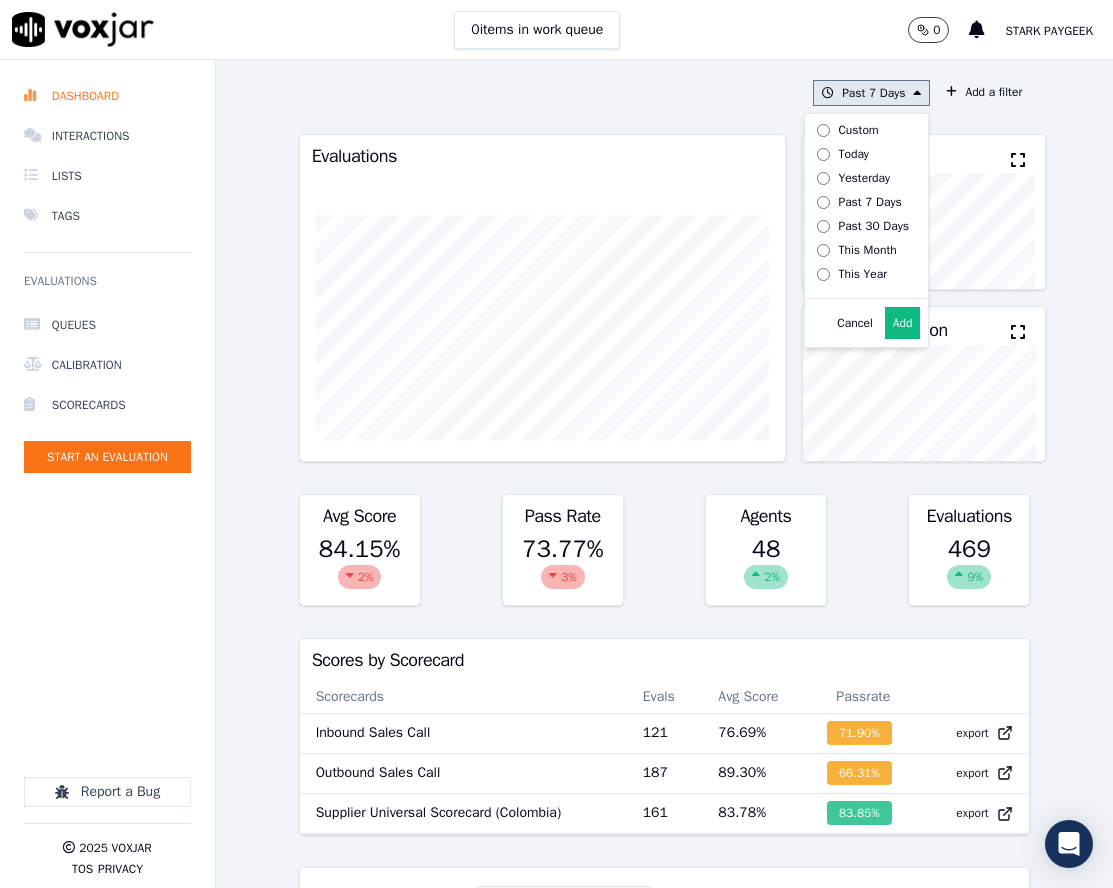 click on "Custom" at bounding box center (859, 130) 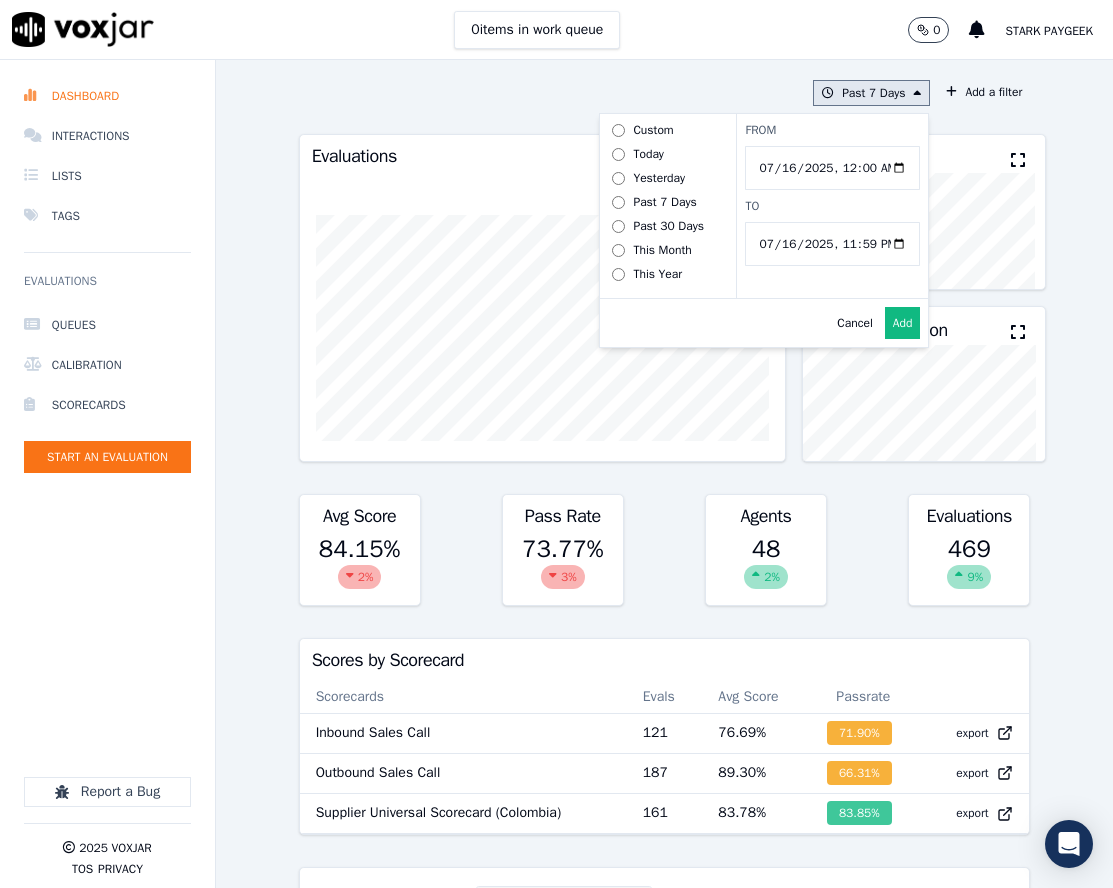 click on "From" at bounding box center (832, 168) 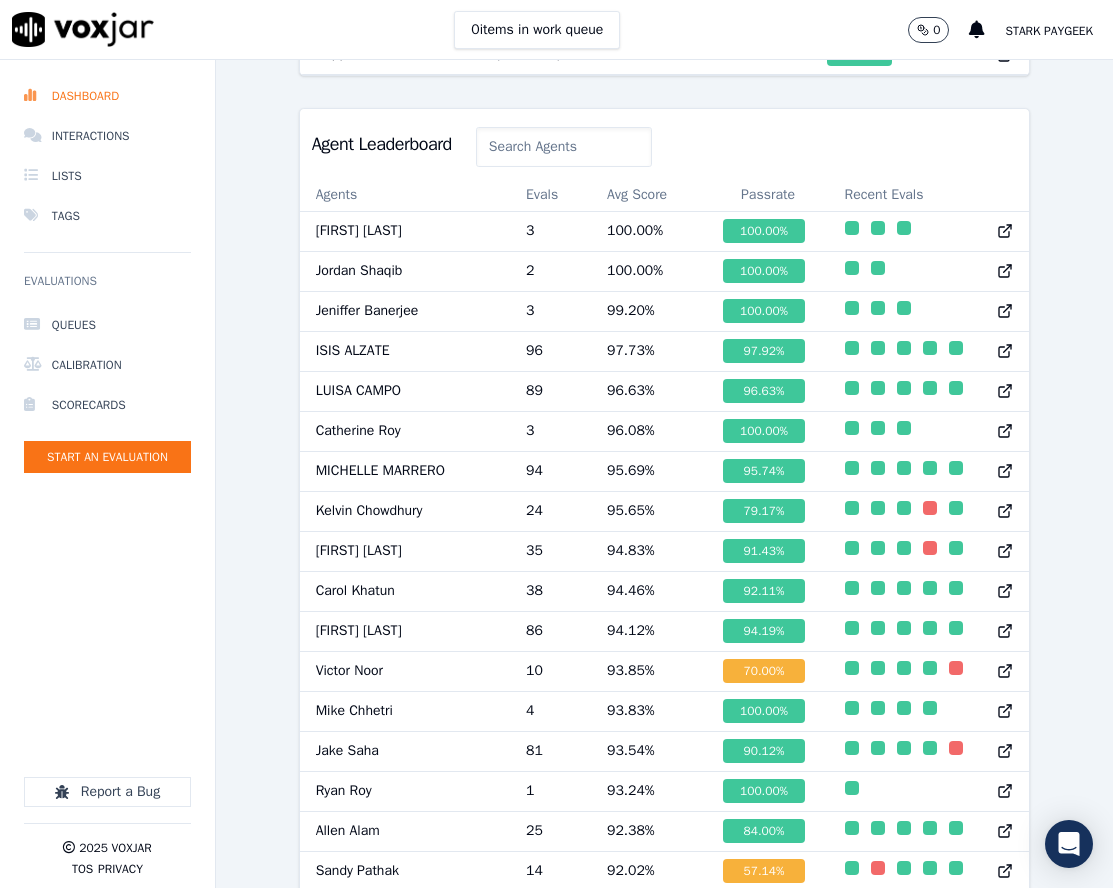 scroll, scrollTop: 1000, scrollLeft: 0, axis: vertical 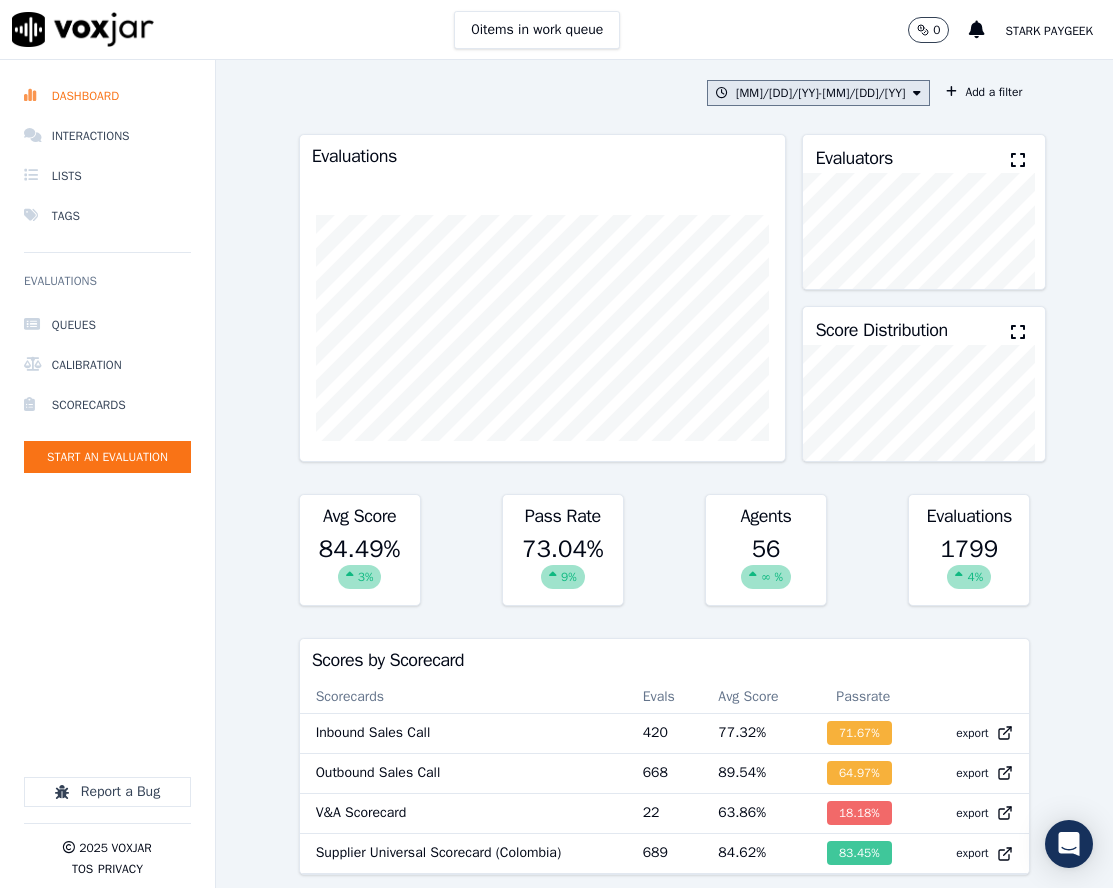 click 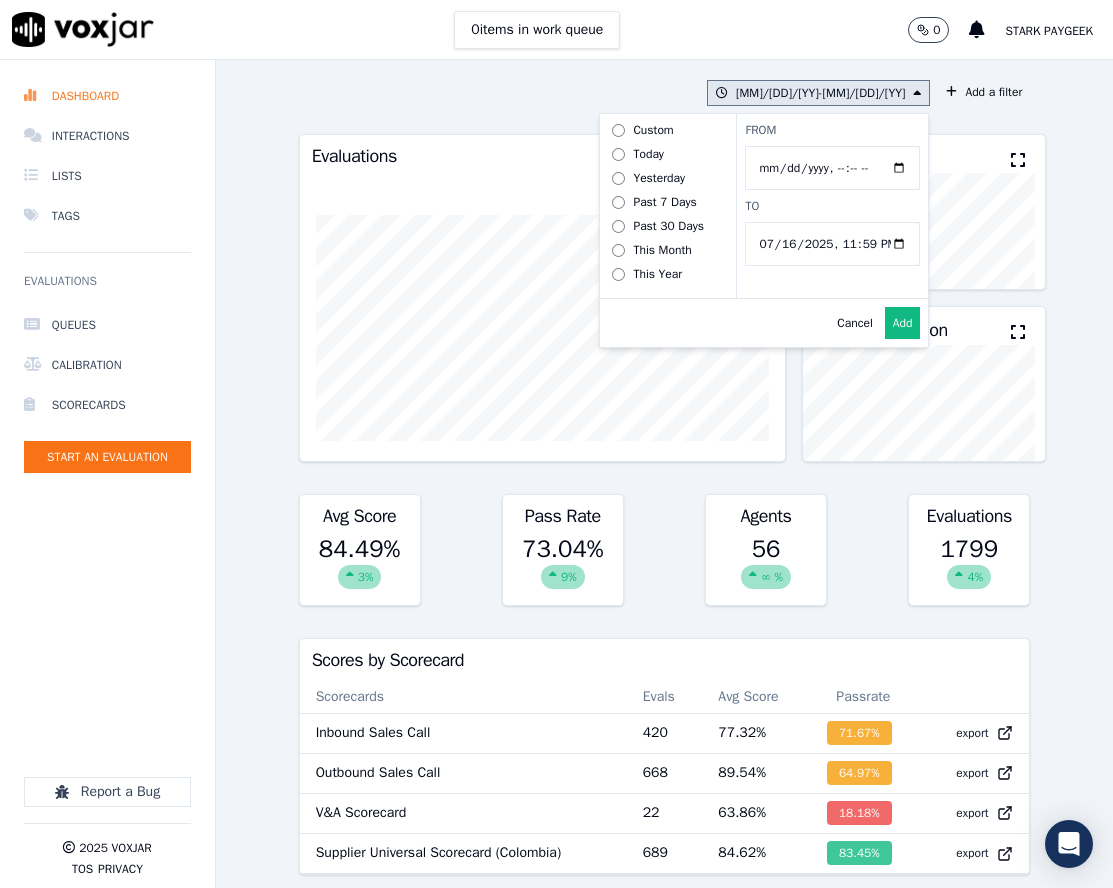 click on "From" at bounding box center [832, 168] 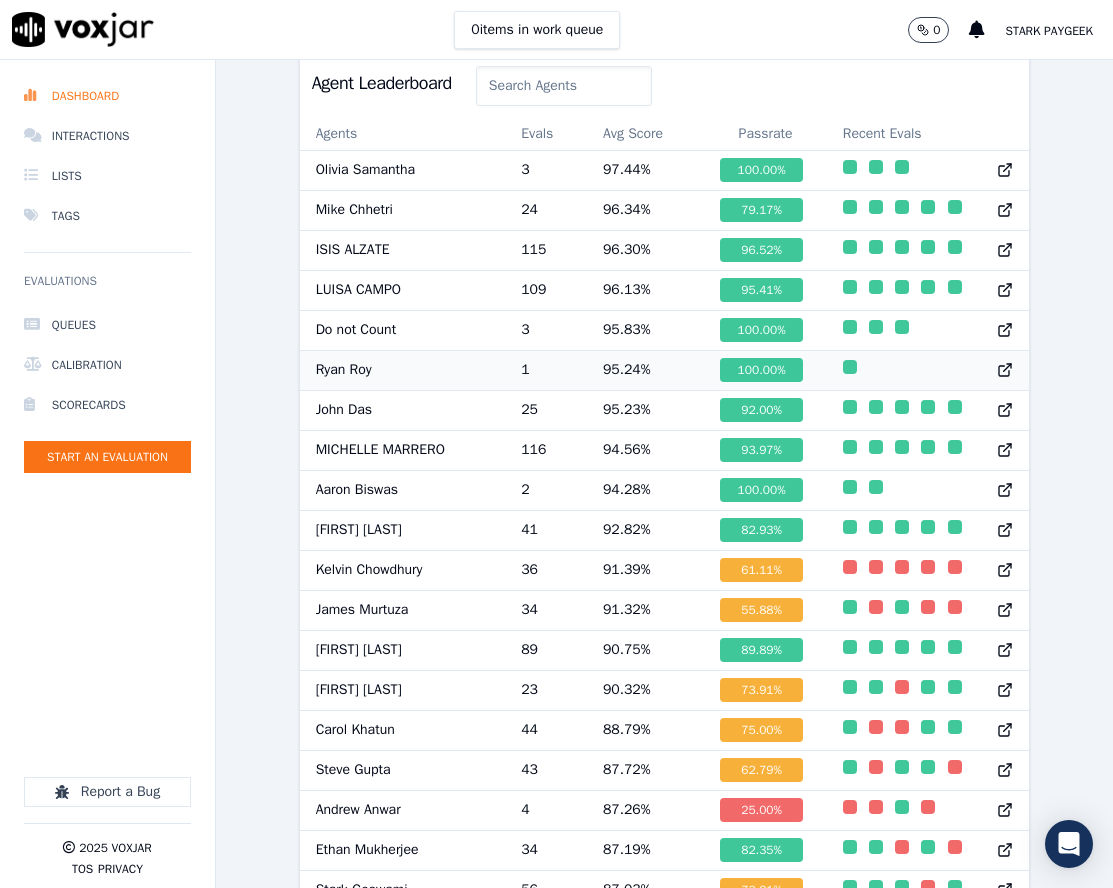 scroll, scrollTop: 1200, scrollLeft: 0, axis: vertical 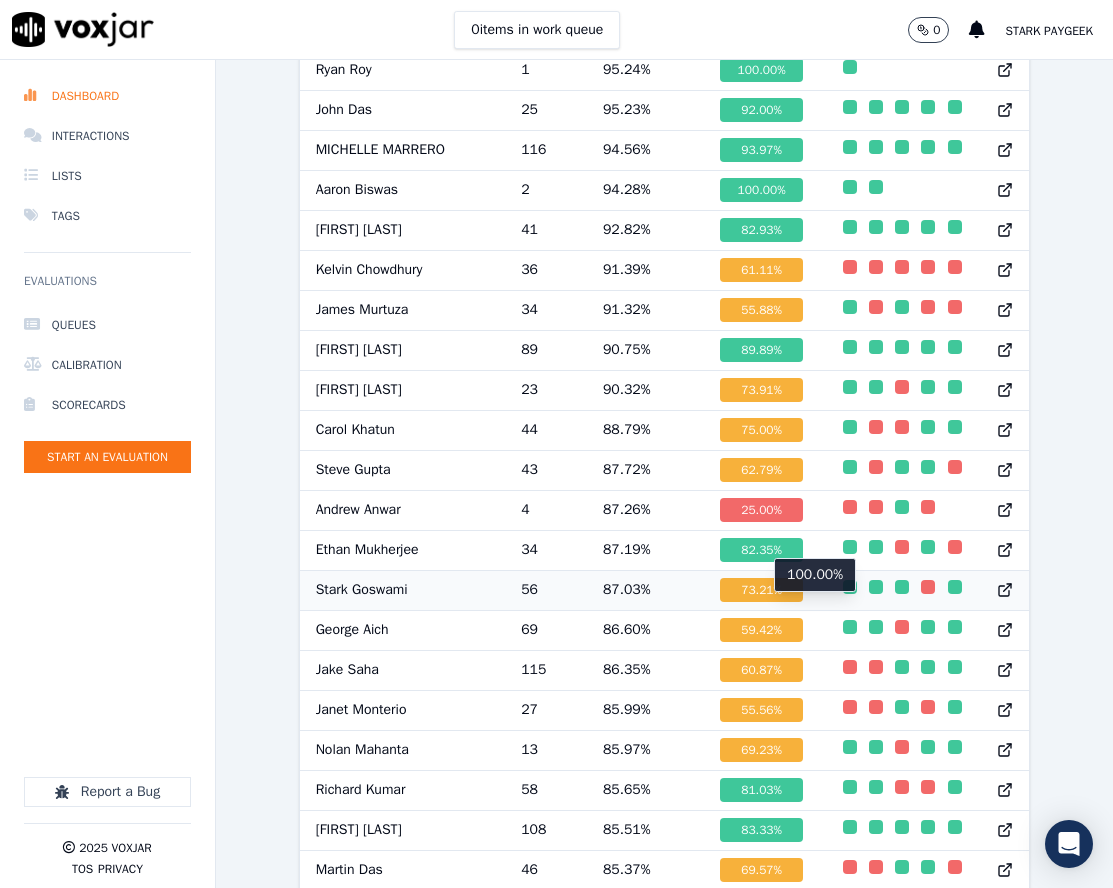 click at bounding box center [850, 587] 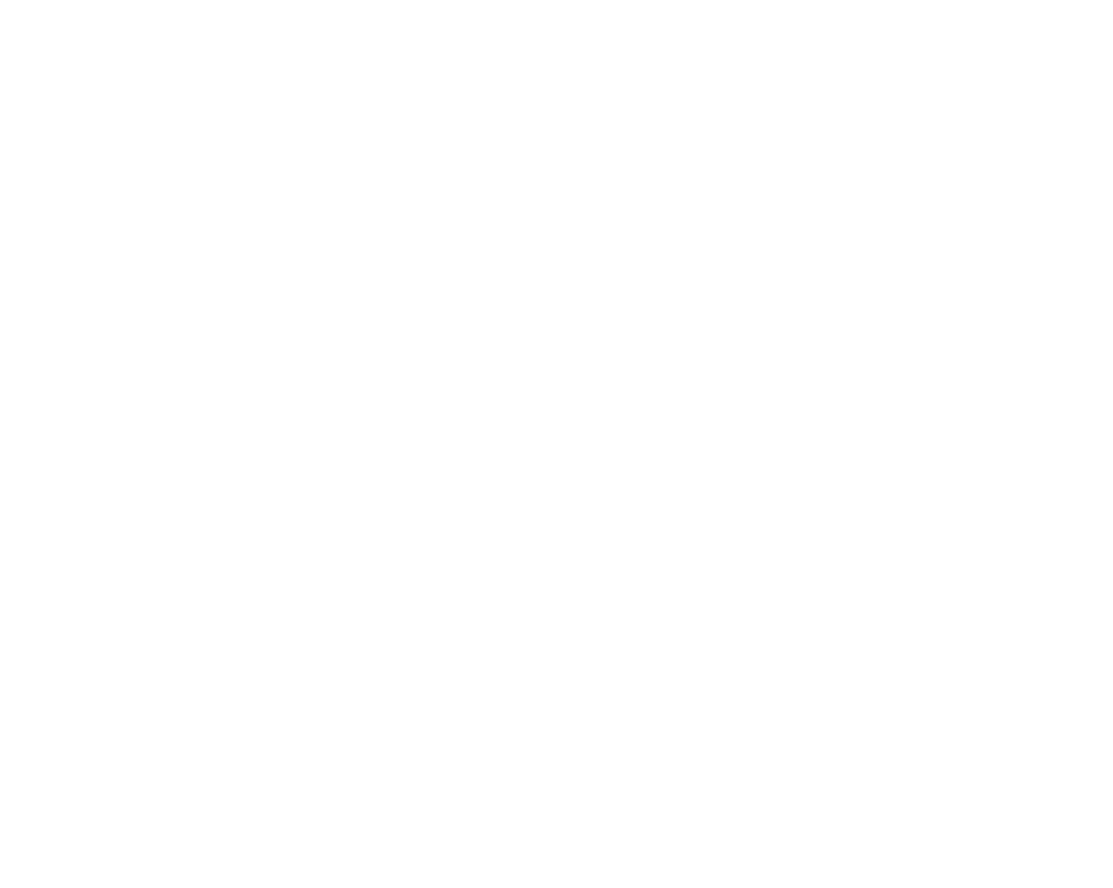 scroll, scrollTop: 0, scrollLeft: 0, axis: both 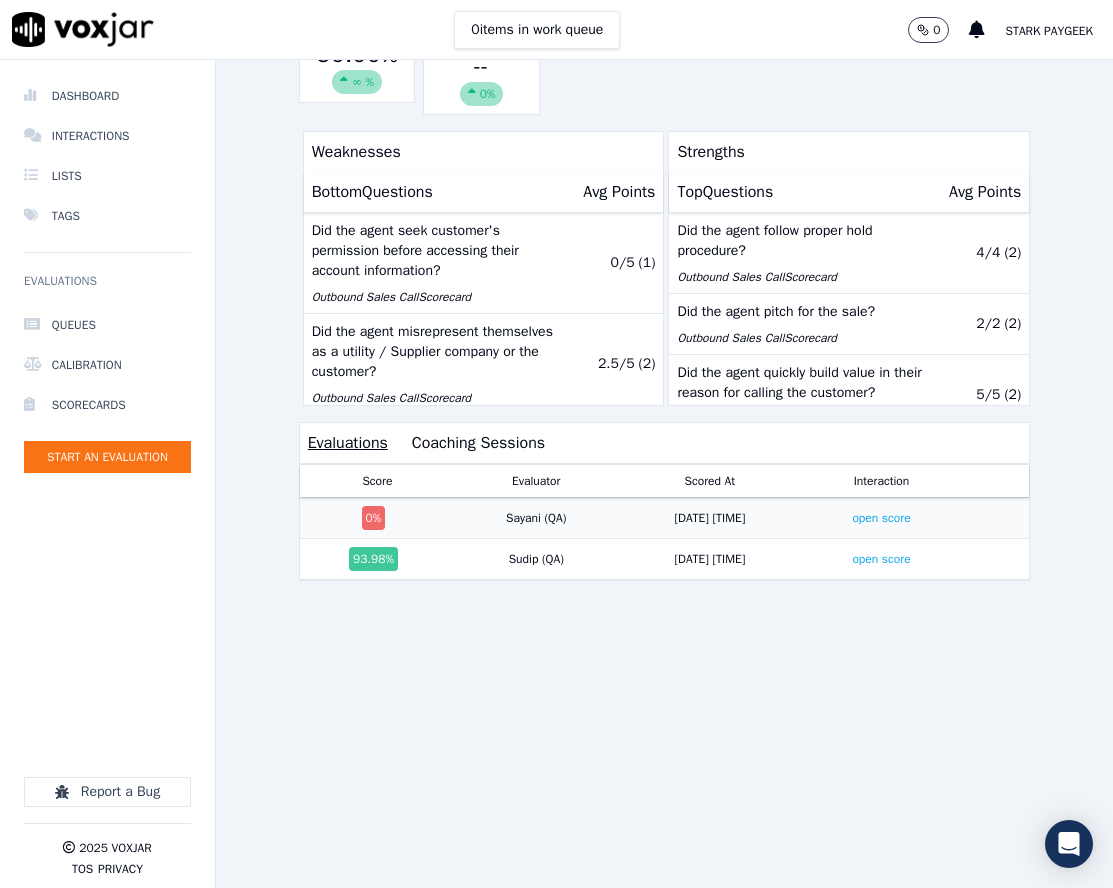 click on "open score" at bounding box center [881, 518] 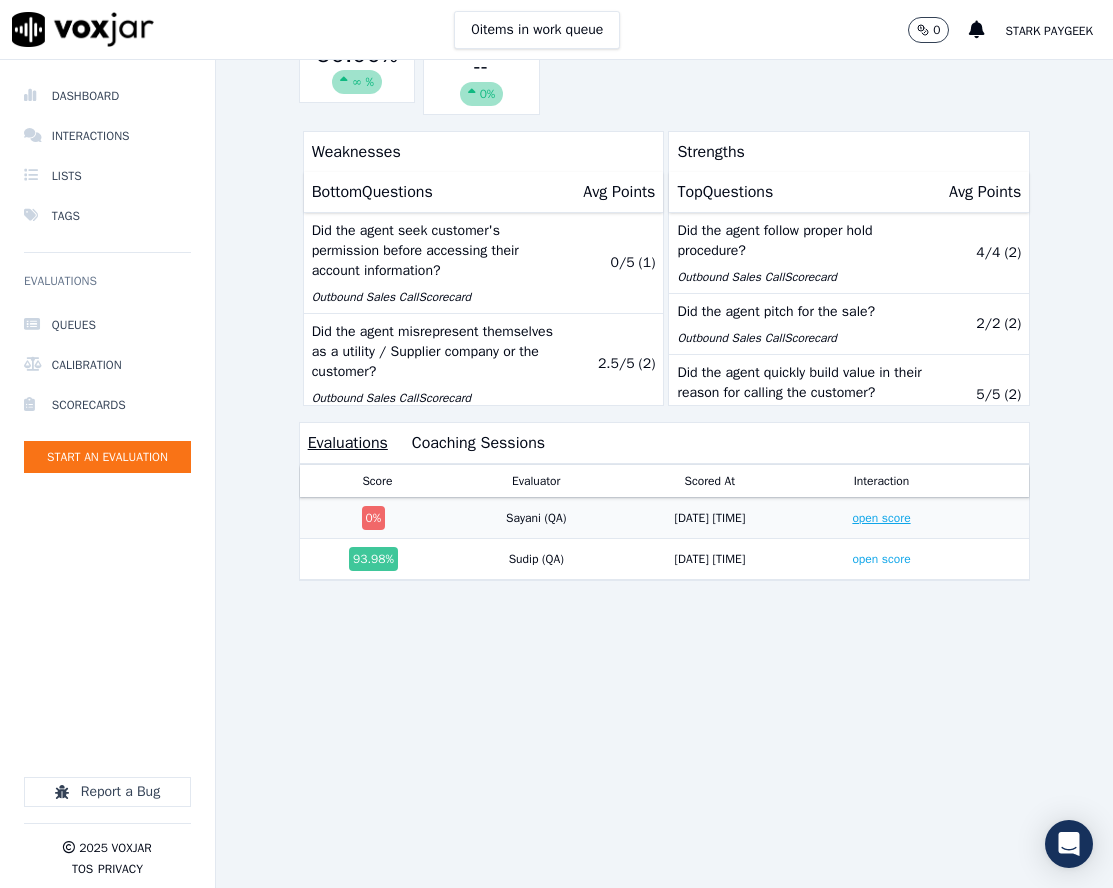 click on "open score" at bounding box center [881, 518] 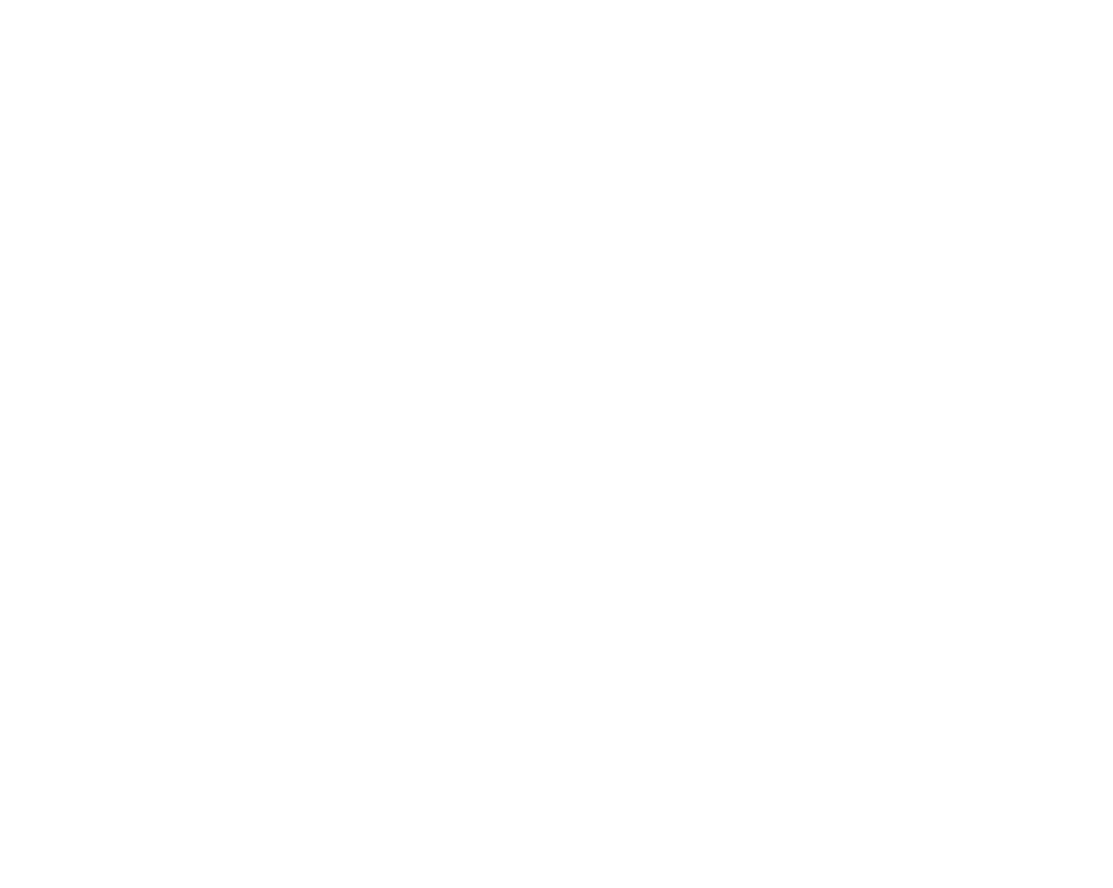 scroll, scrollTop: 0, scrollLeft: 0, axis: both 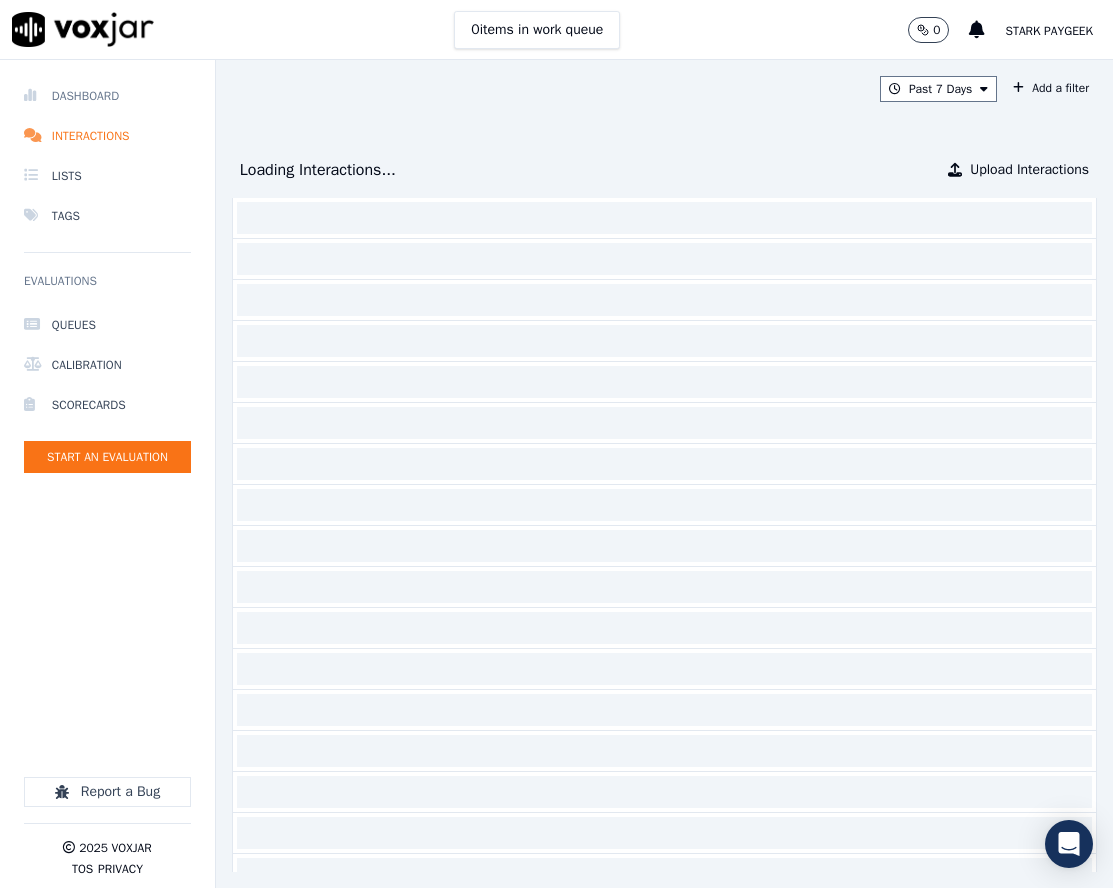 click on "Dashboard" at bounding box center [107, 96] 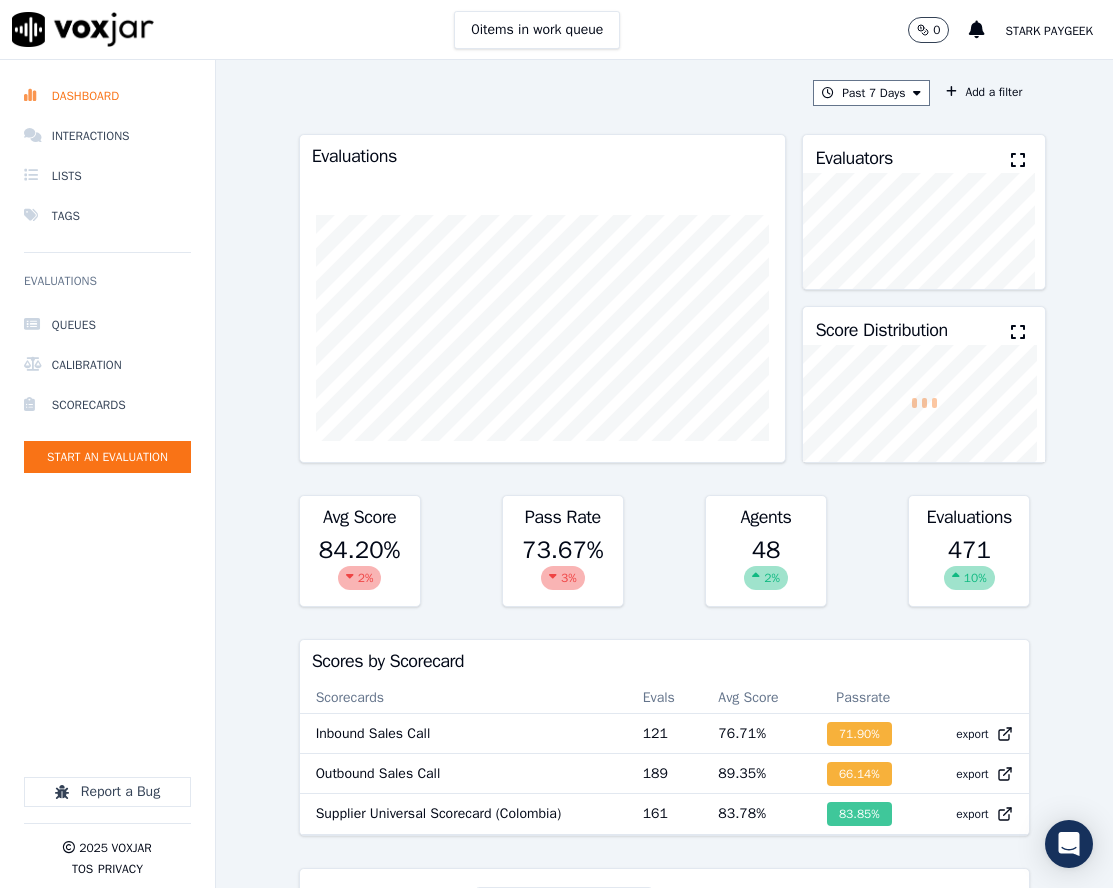 scroll, scrollTop: 100, scrollLeft: 0, axis: vertical 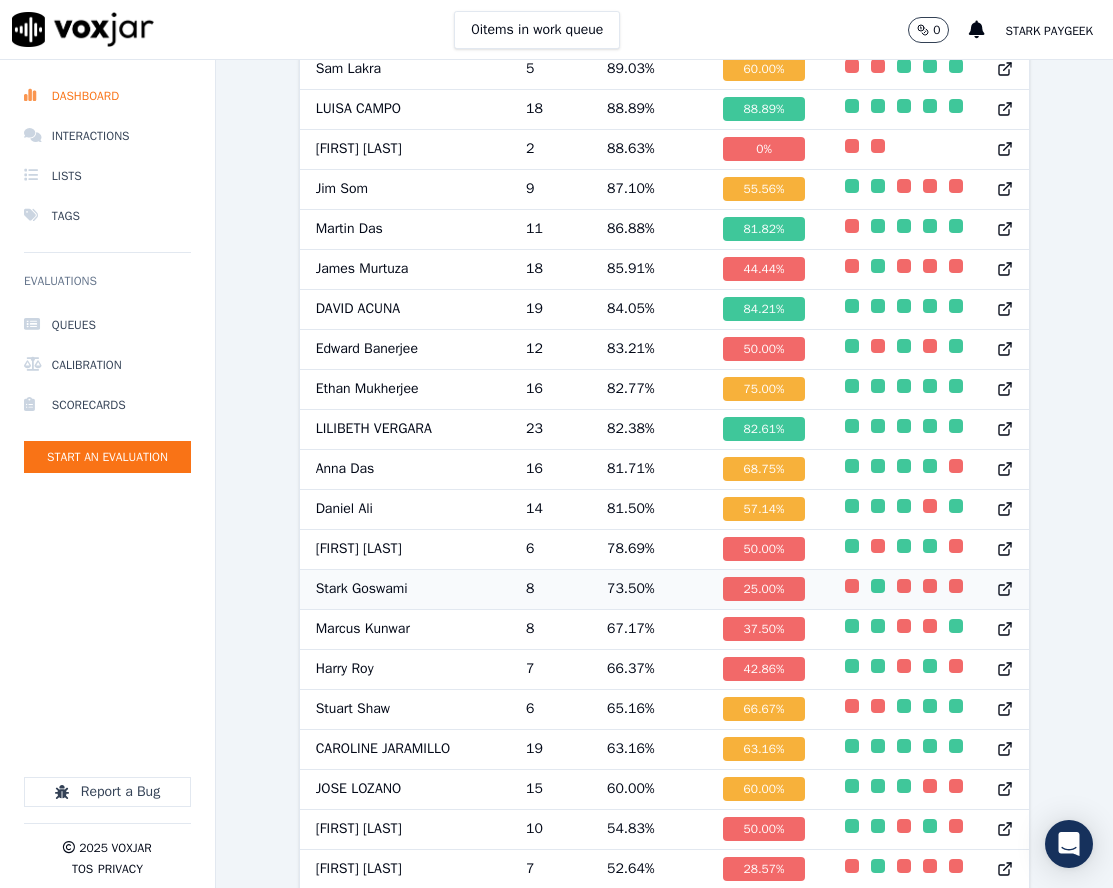 click on "73.50 %" at bounding box center [649, 589] 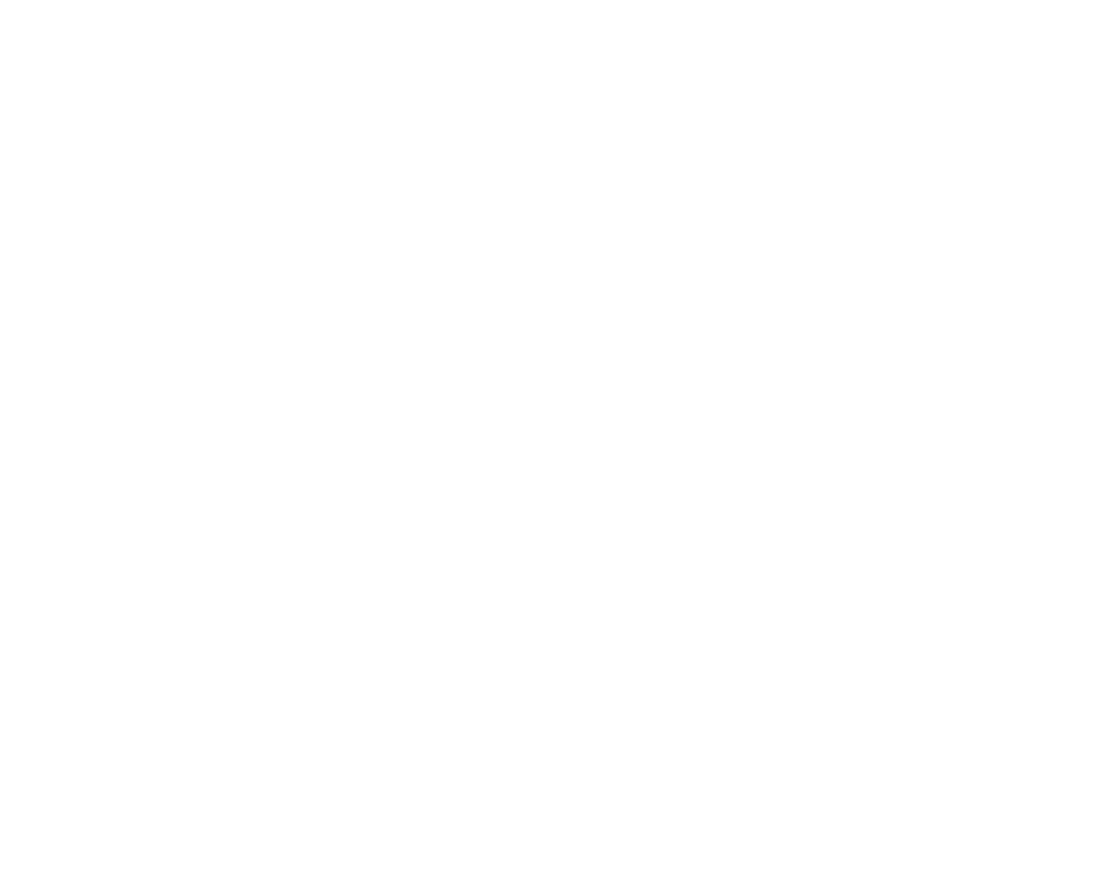 scroll, scrollTop: 0, scrollLeft: 0, axis: both 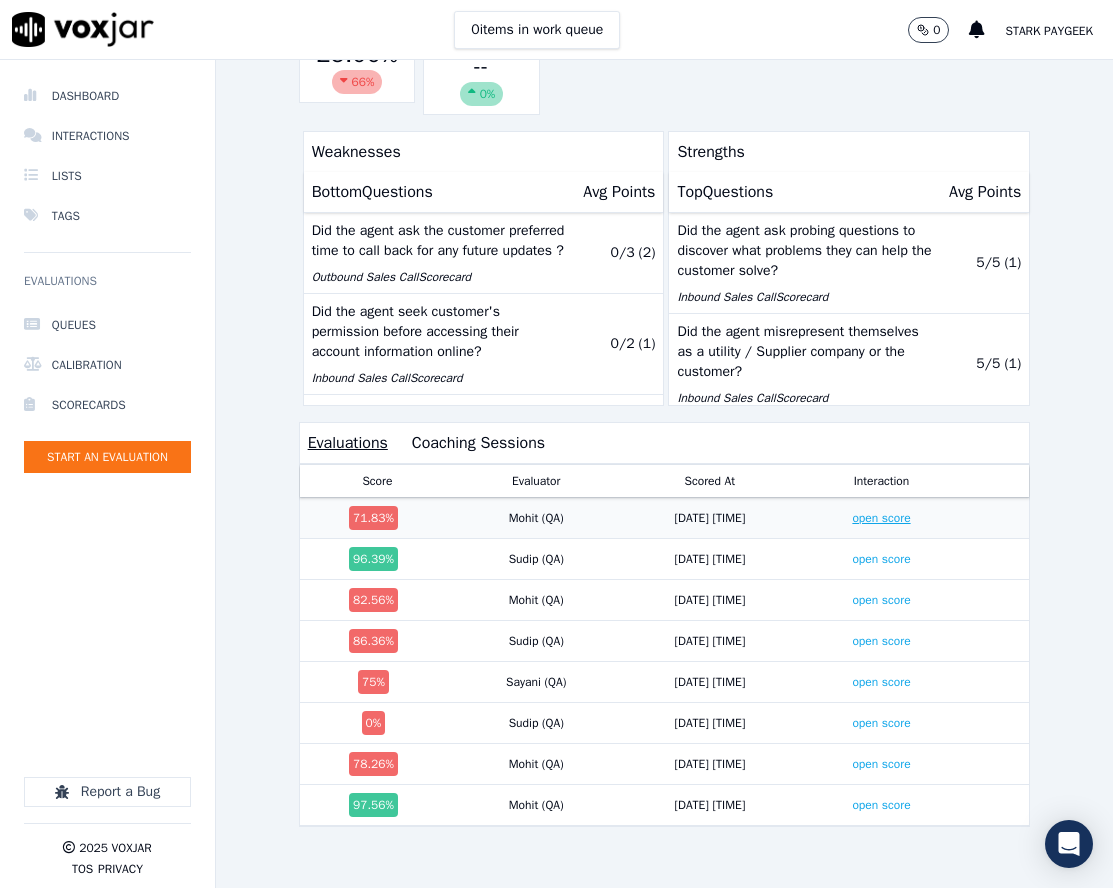 click on "open score" at bounding box center [881, 518] 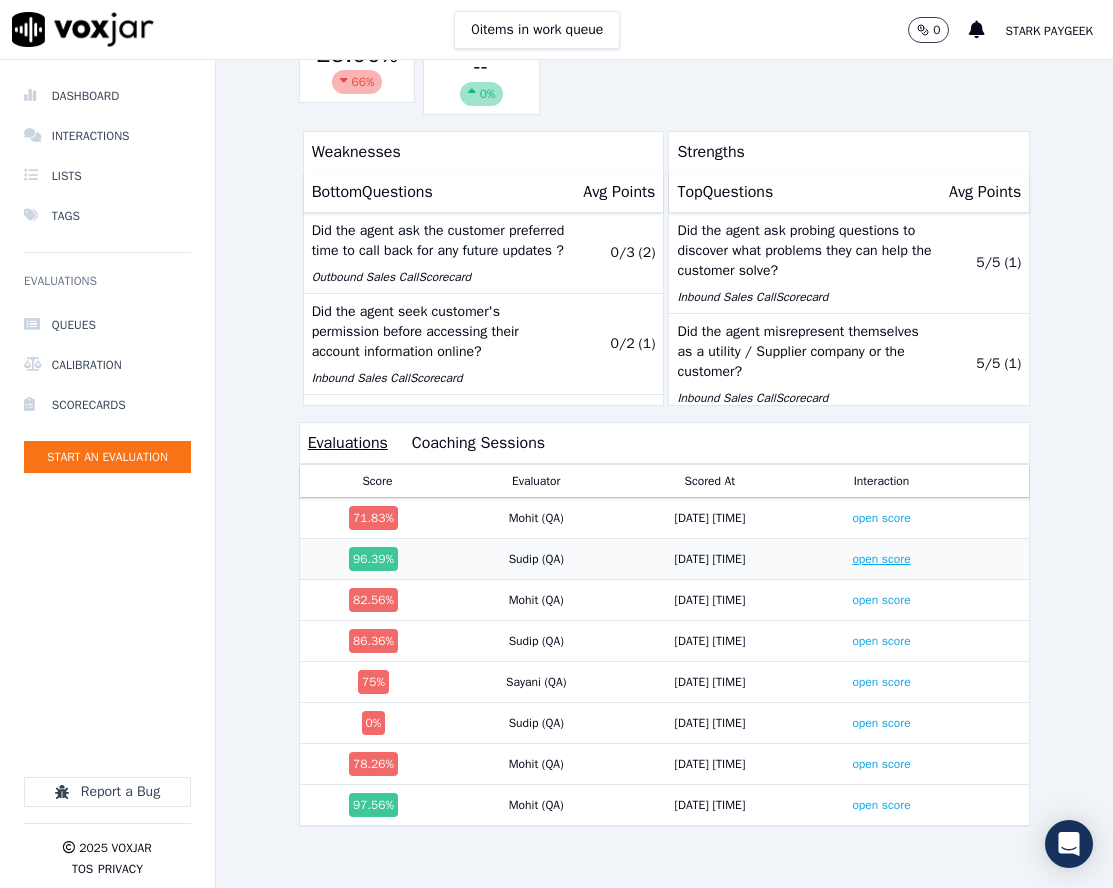 click on "open score" at bounding box center [881, 559] 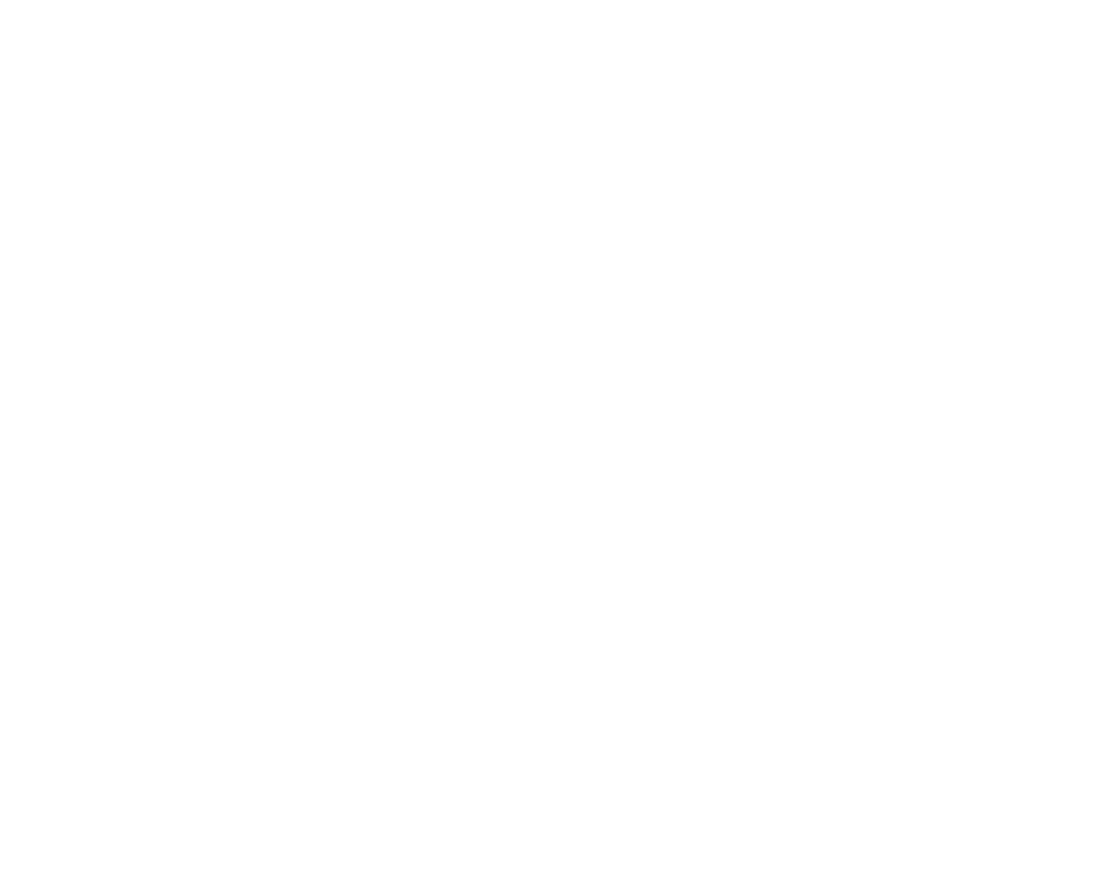 scroll, scrollTop: 0, scrollLeft: 0, axis: both 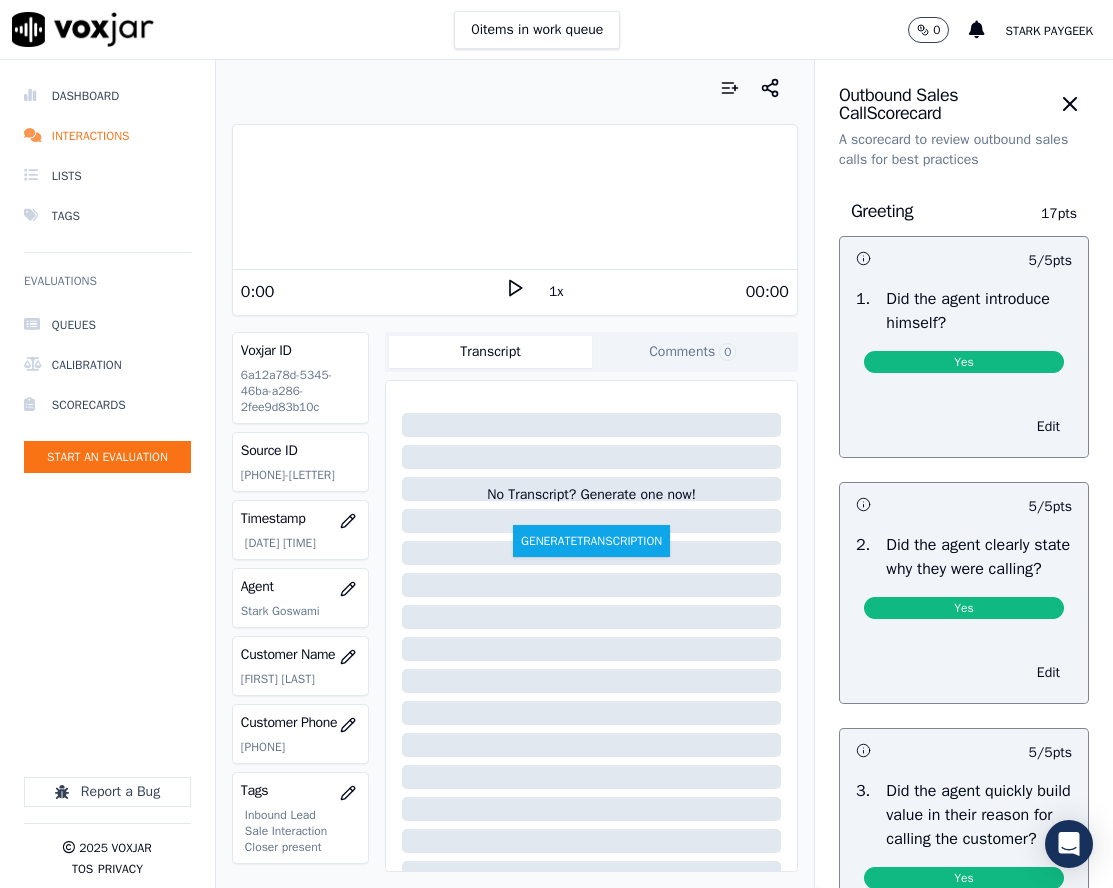 click on "4195039134-C1" 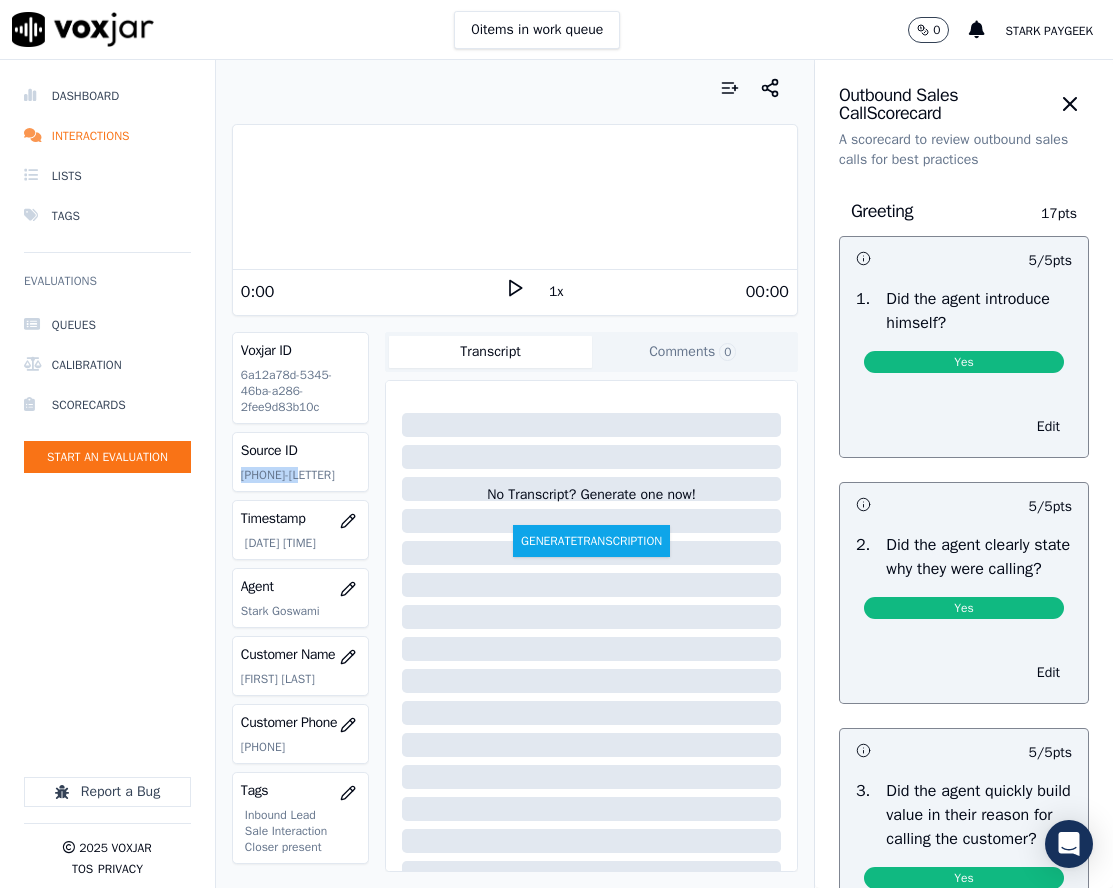 click on "4195039134-C1" 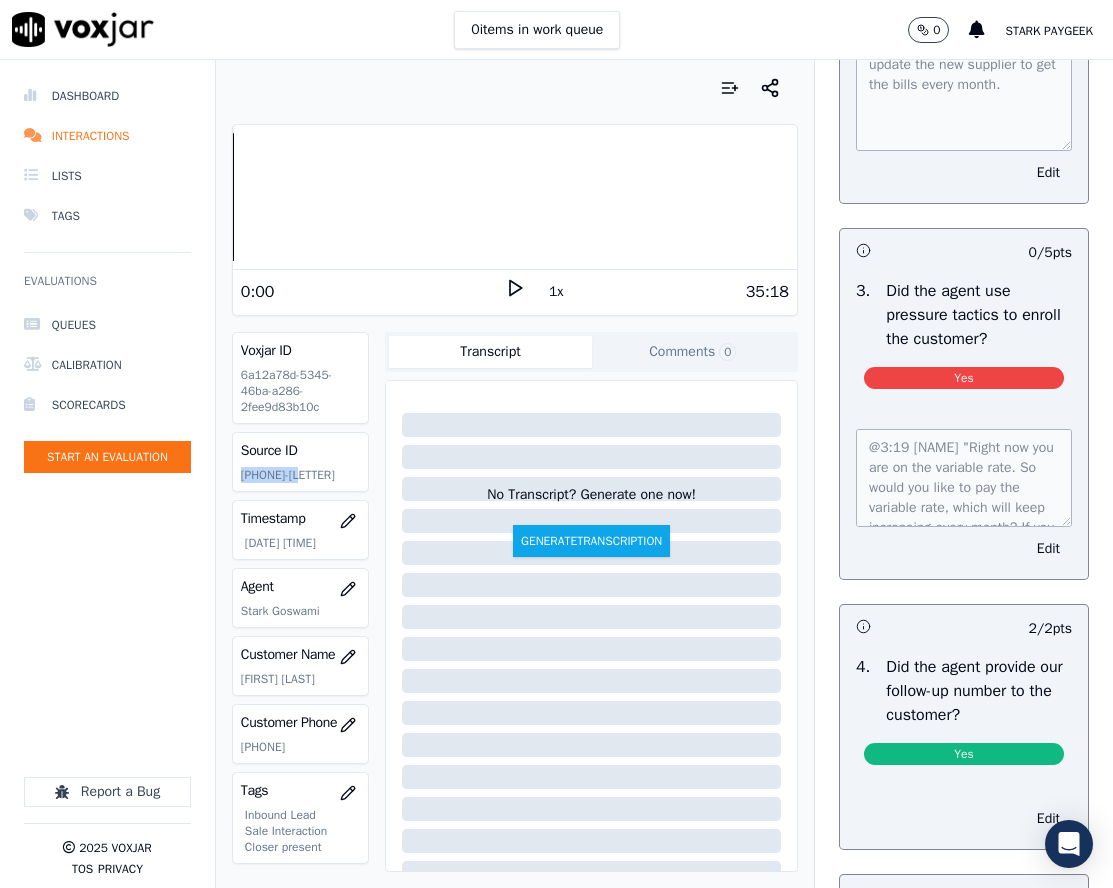 scroll, scrollTop: 5100, scrollLeft: 0, axis: vertical 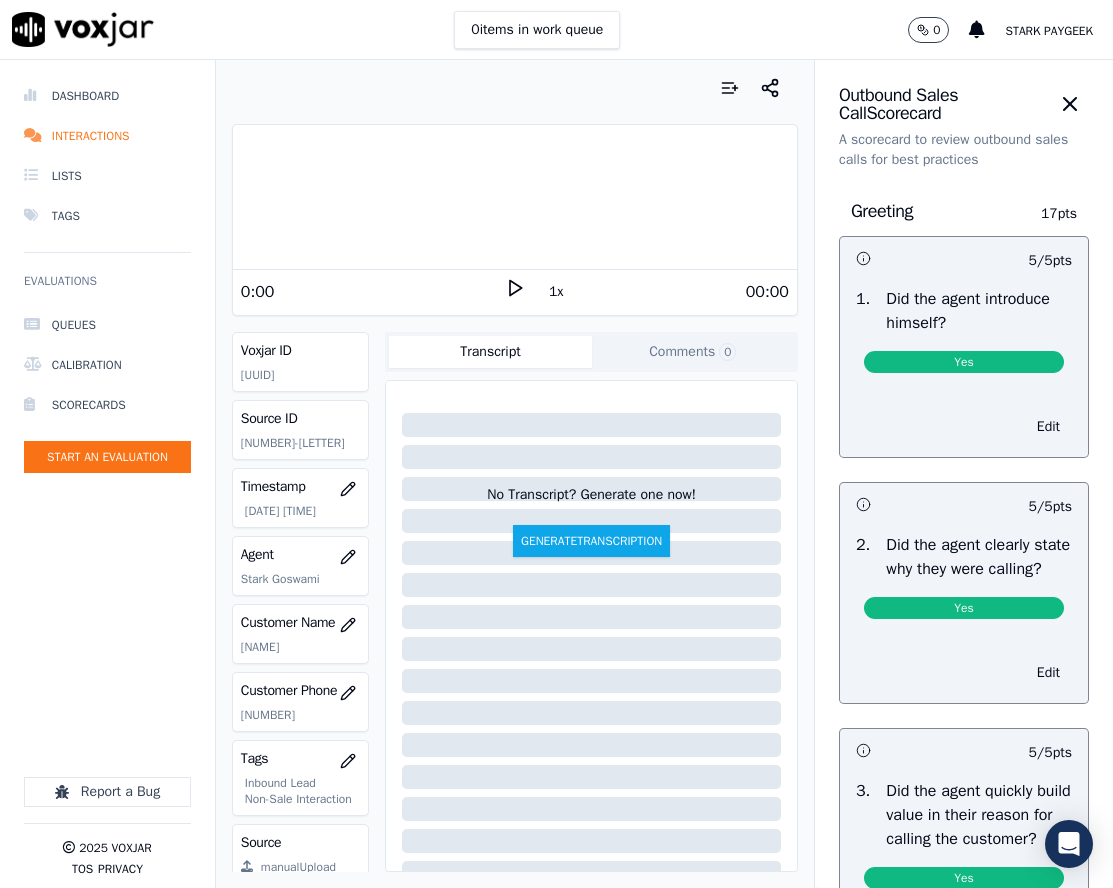 click on "[NUMBER]-[LETTER]" 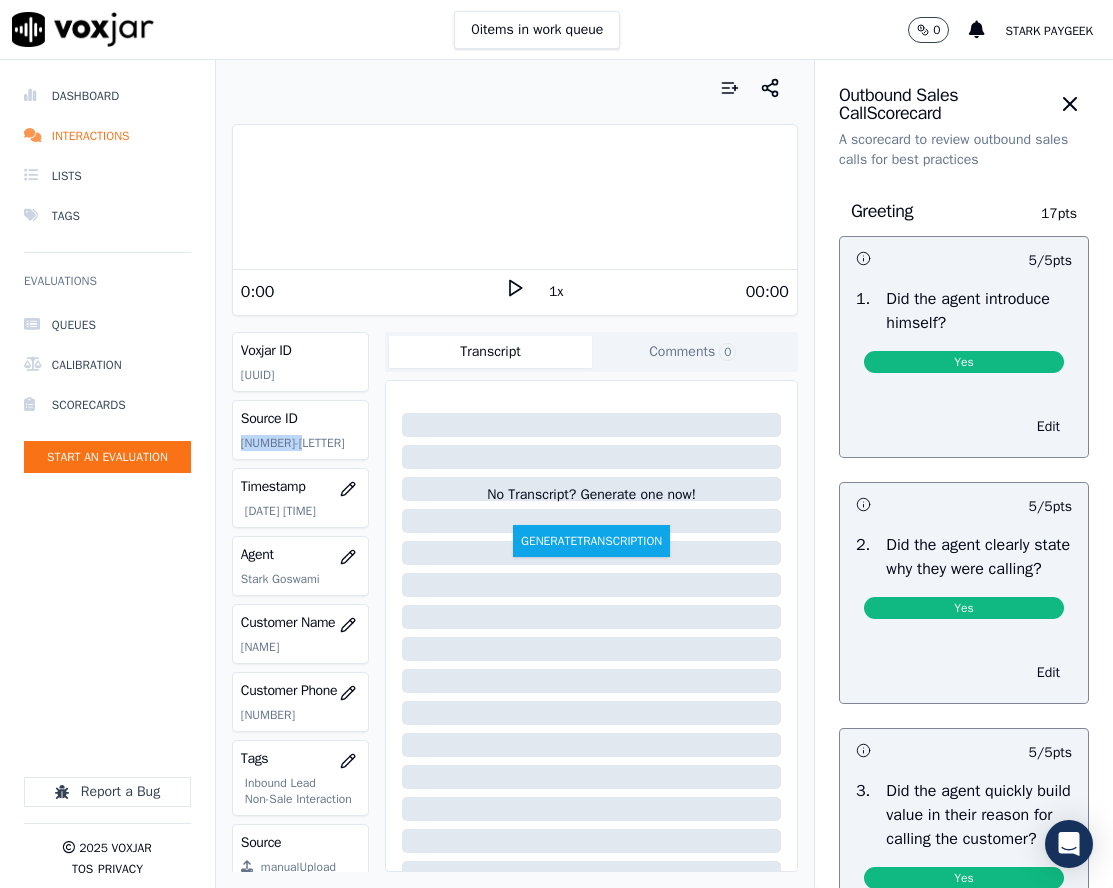 click on "[NUMBER]-[LETTER]" 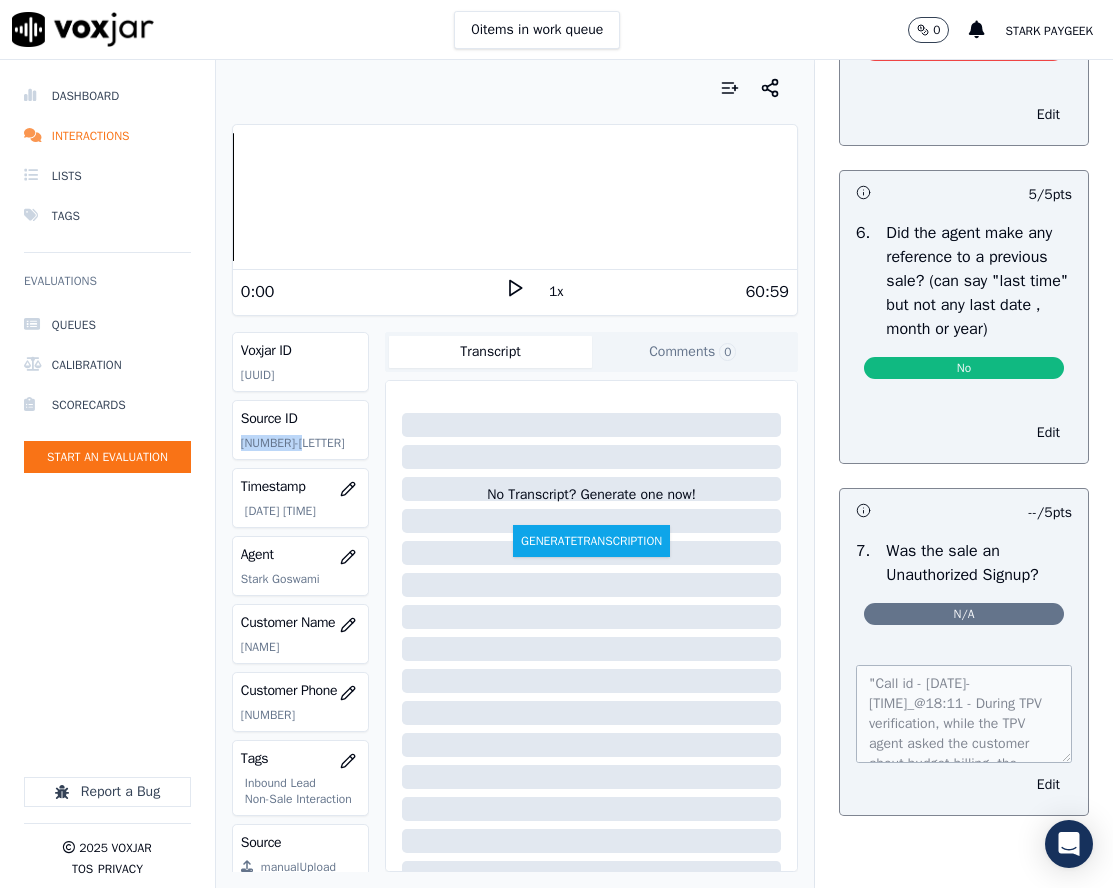 scroll, scrollTop: 5985, scrollLeft: 0, axis: vertical 